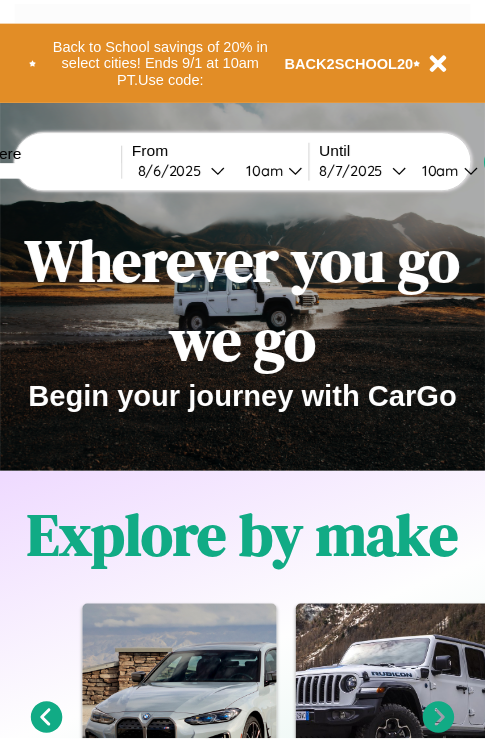 scroll, scrollTop: 0, scrollLeft: 0, axis: both 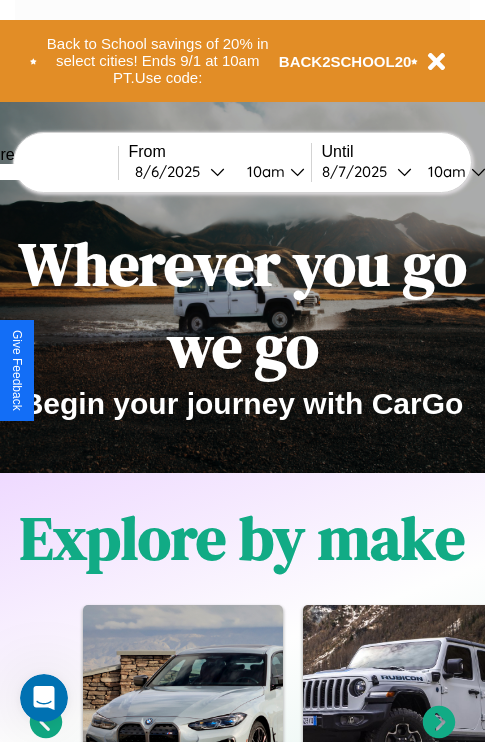 click at bounding box center (43, 172) 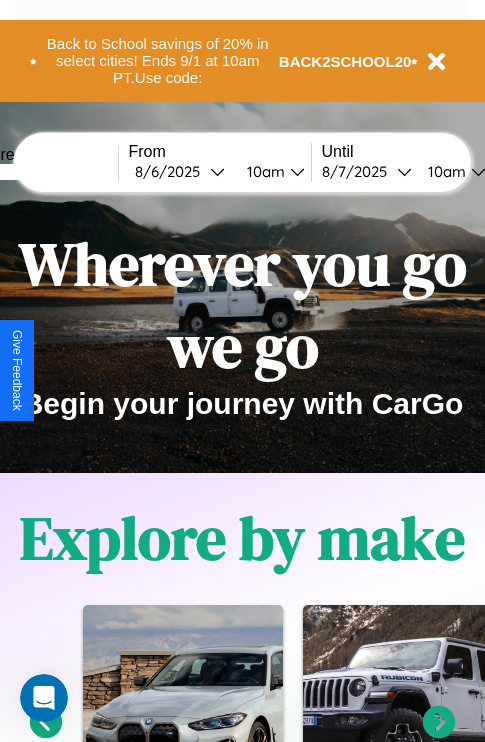 type on "*****" 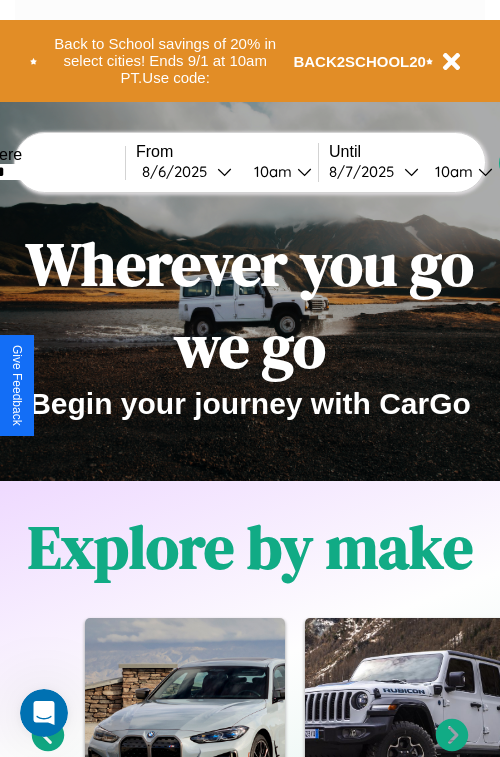 select on "*" 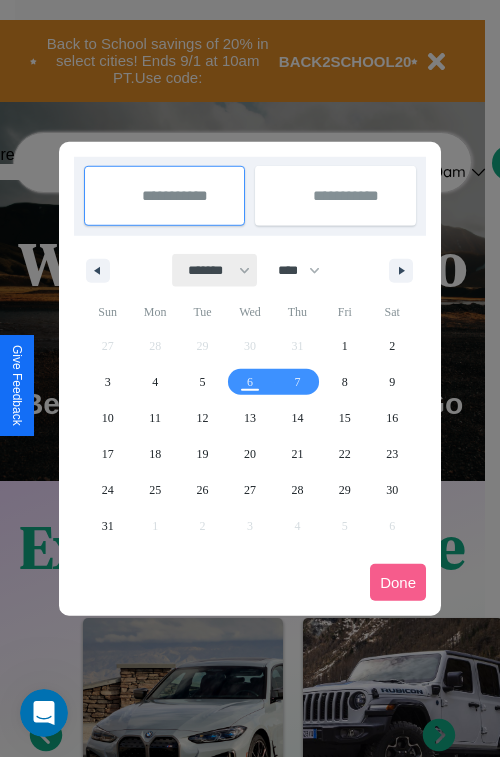 click on "******* ******** ***** ***** *** **** **** ****** ********* ******* ******** ********" at bounding box center [215, 270] 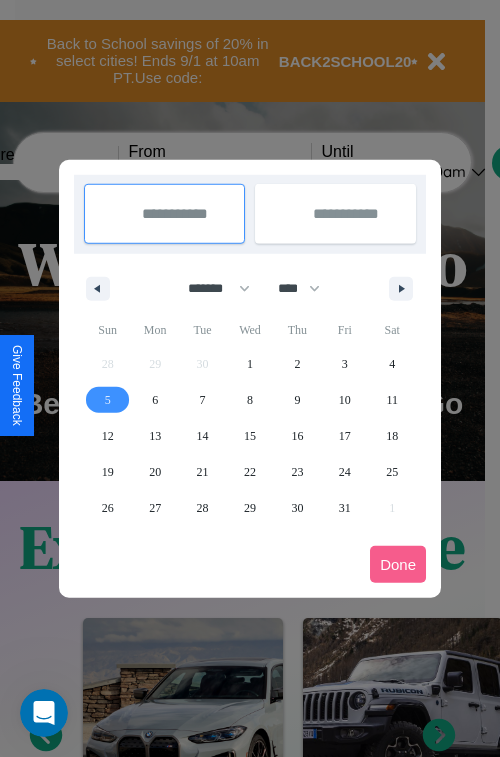 click on "5" at bounding box center [108, 400] 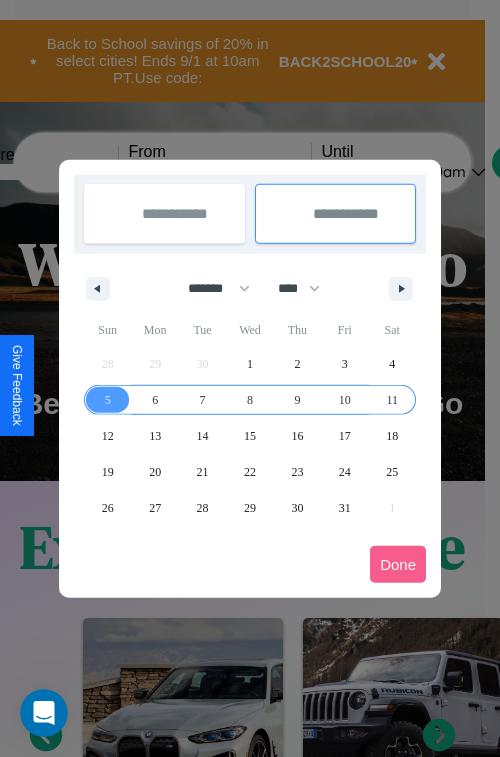 click on "11" at bounding box center (392, 400) 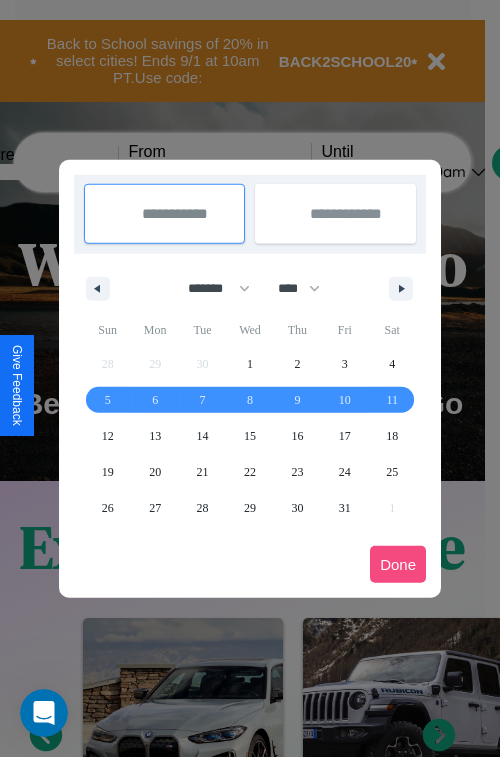 click on "Done" at bounding box center [398, 564] 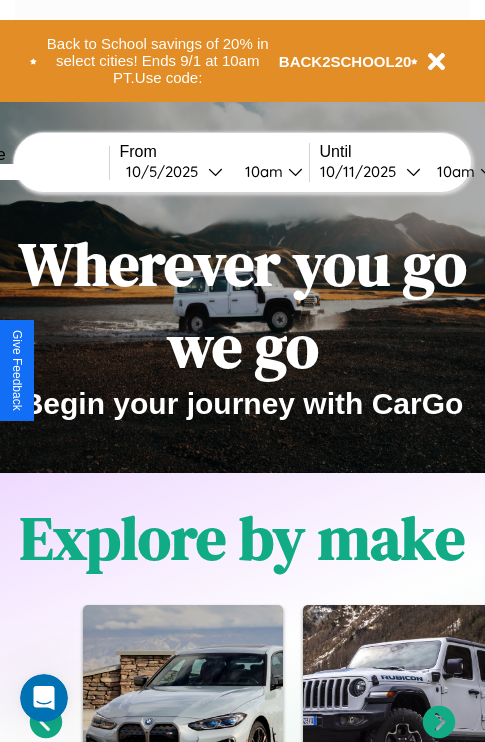 scroll, scrollTop: 0, scrollLeft: 76, axis: horizontal 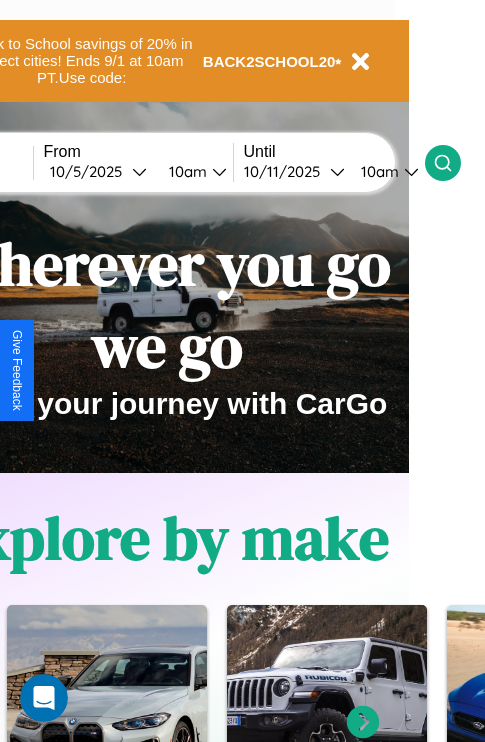 click 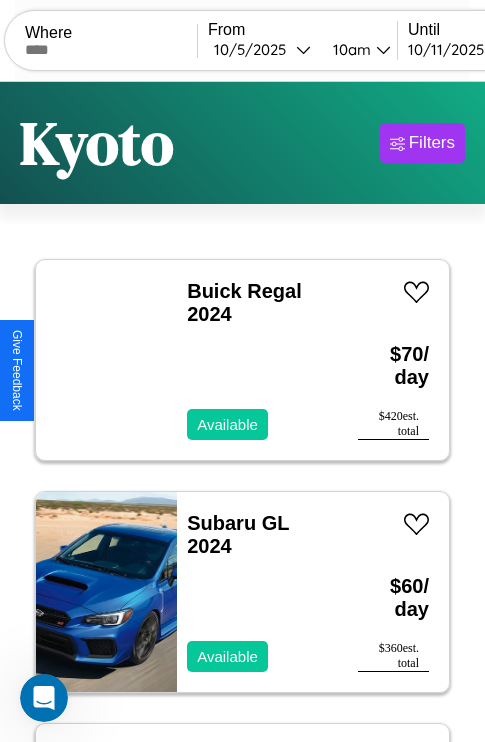 scroll, scrollTop: 89, scrollLeft: 0, axis: vertical 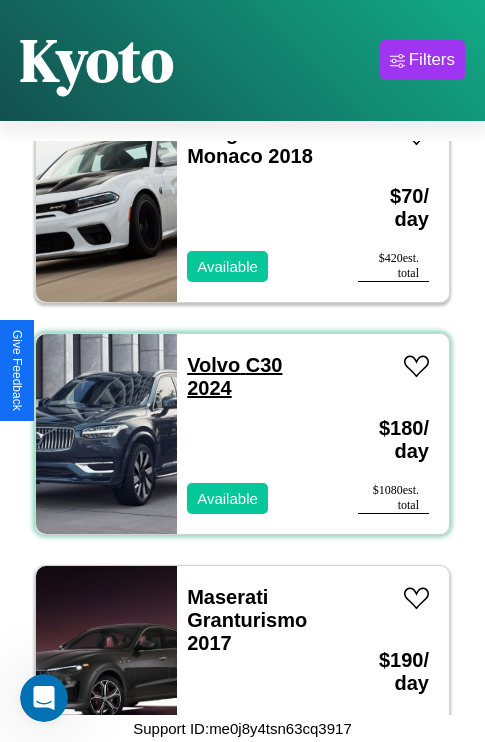 click on "Volvo   C30   2024" at bounding box center [234, 376] 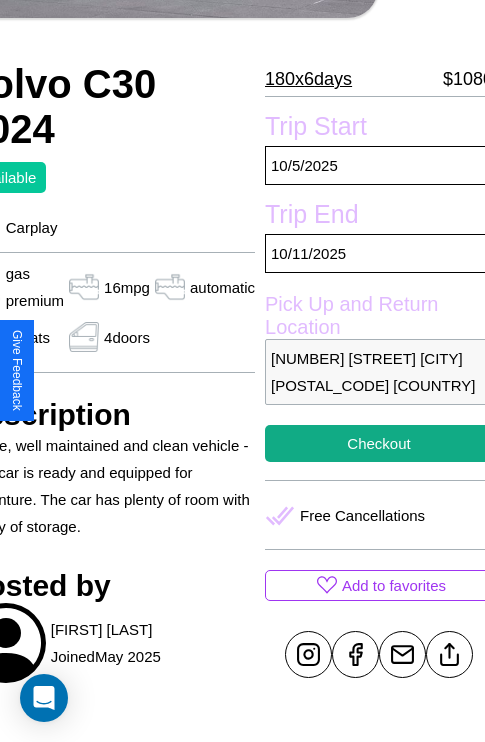 scroll, scrollTop: 367, scrollLeft: 107, axis: both 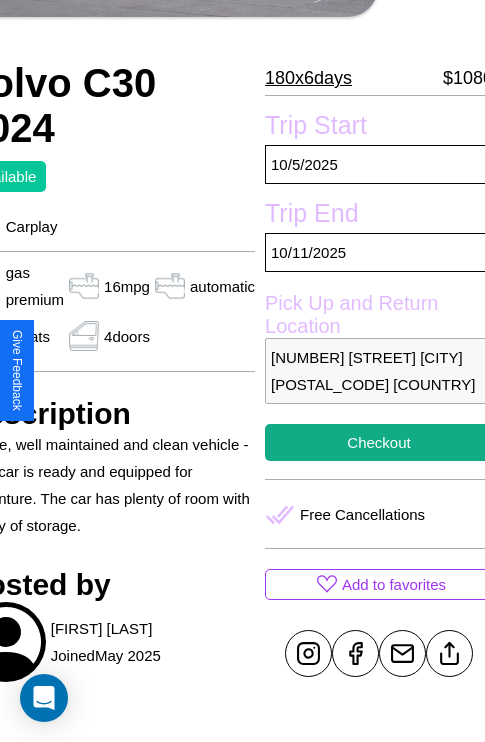 click on "[NUMBER] [STREET]  [CITY]  [POSTAL_CODE] [COUNTRY]" at bounding box center (379, 371) 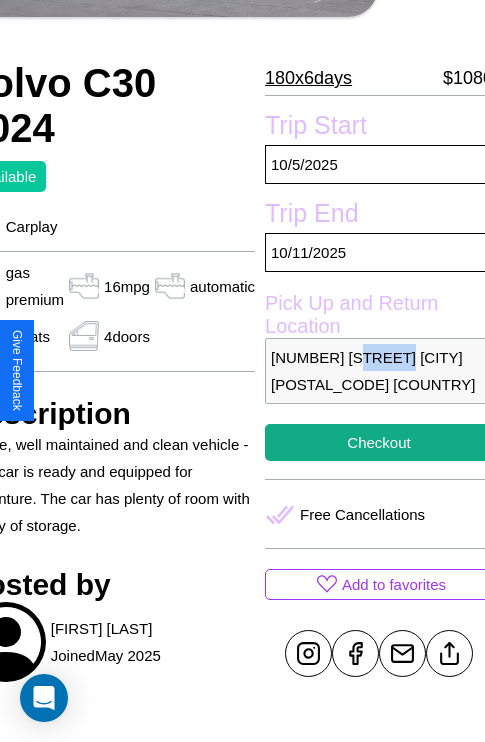 click on "[NUMBER] [STREET]  [CITY]  [POSTAL_CODE] [COUNTRY]" at bounding box center [379, 371] 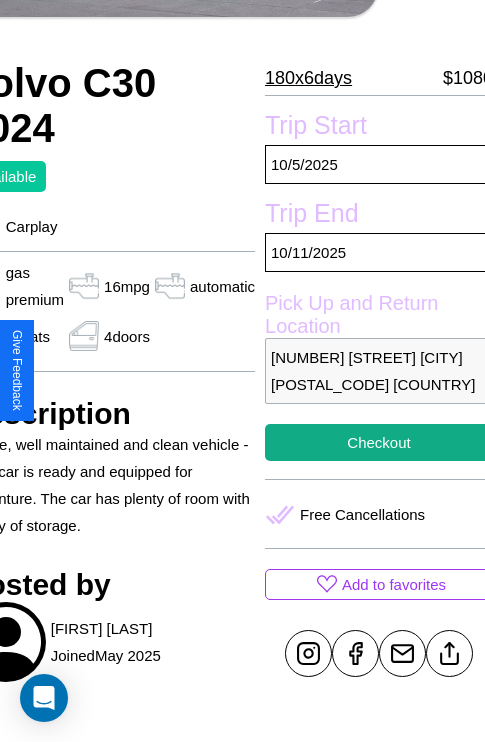 click on "[NUMBER] [STREET]  [CITY]  [POSTAL_CODE] [COUNTRY]" at bounding box center (379, 371) 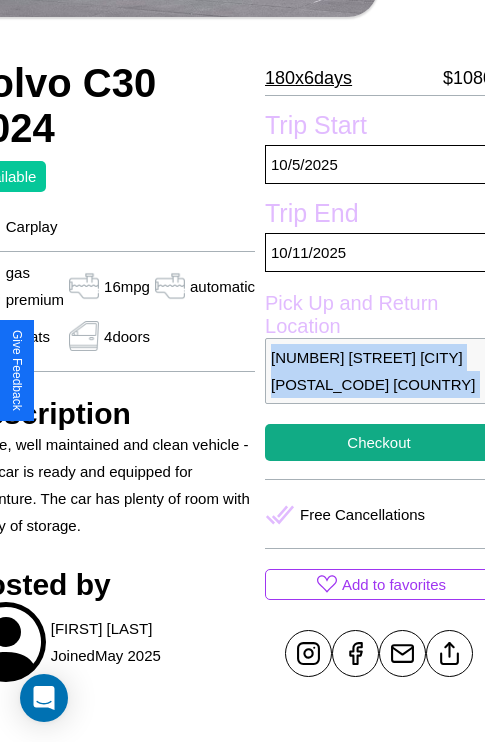 click on "[NUMBER] [STREET]  [CITY]  [POSTAL_CODE] [COUNTRY]" at bounding box center [379, 371] 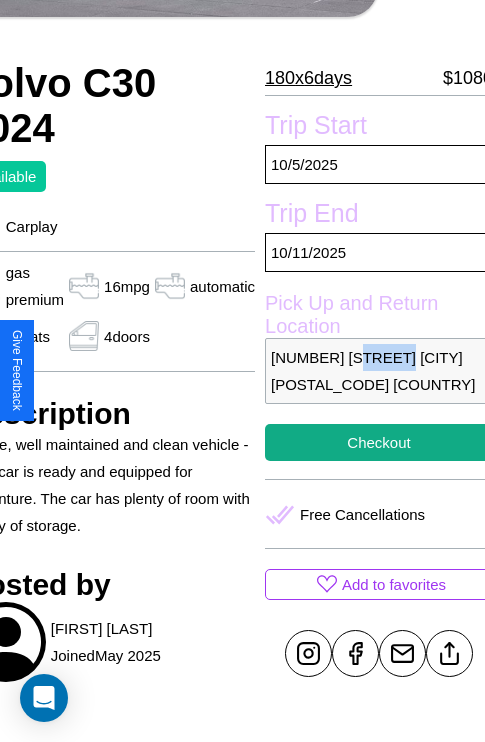 click on "[NUMBER] [STREET]  [CITY]  [POSTAL_CODE] [COUNTRY]" at bounding box center (379, 371) 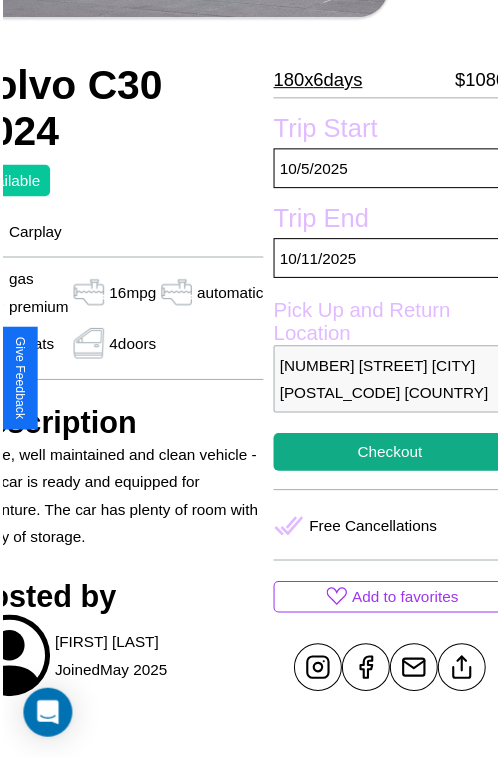 scroll, scrollTop: 160, scrollLeft: 107, axis: both 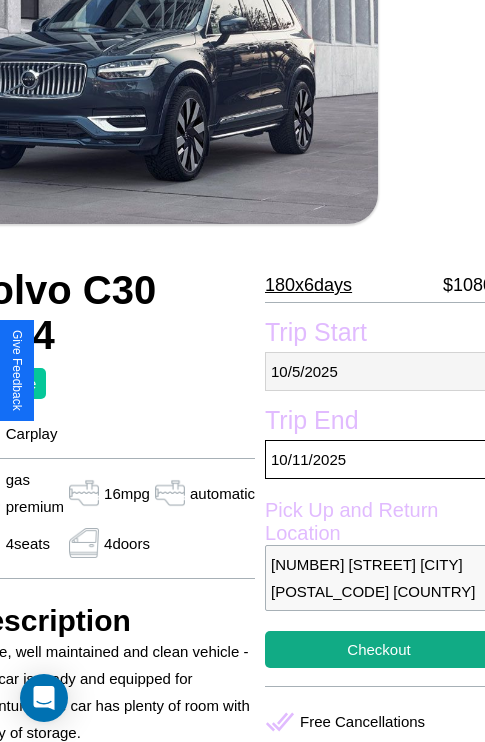 click on "[DATE] / [DATE] / [DATE]" at bounding box center (379, 371) 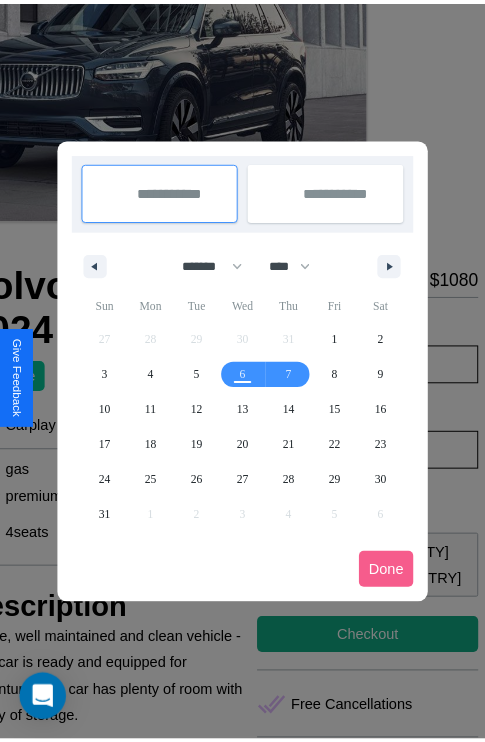 scroll, scrollTop: 0, scrollLeft: 107, axis: horizontal 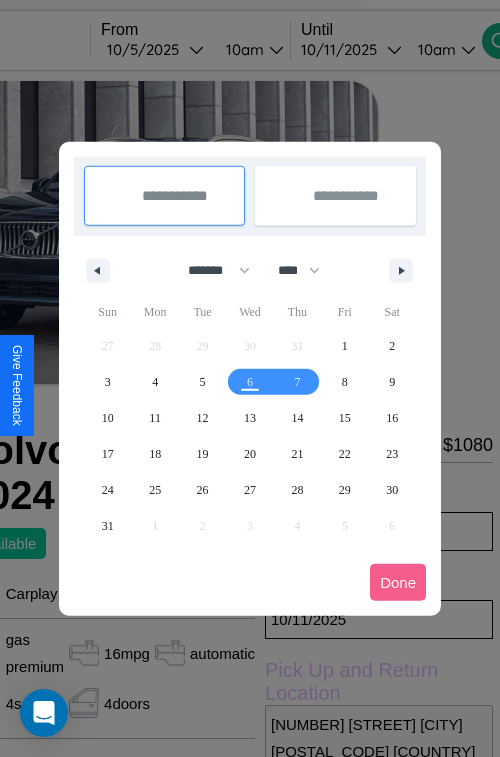 click at bounding box center (250, 378) 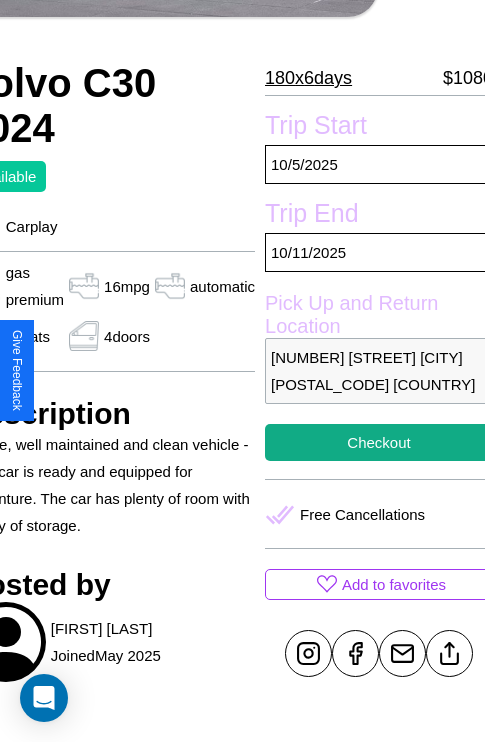 scroll, scrollTop: 438, scrollLeft: 107, axis: both 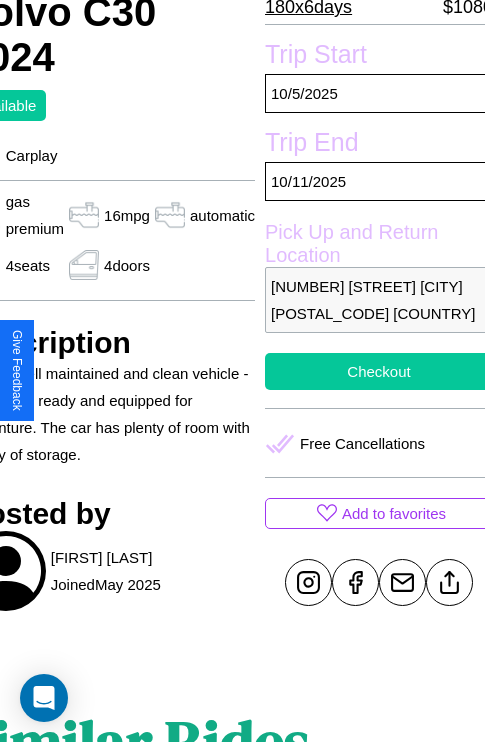 click on "Checkout" at bounding box center [379, 371] 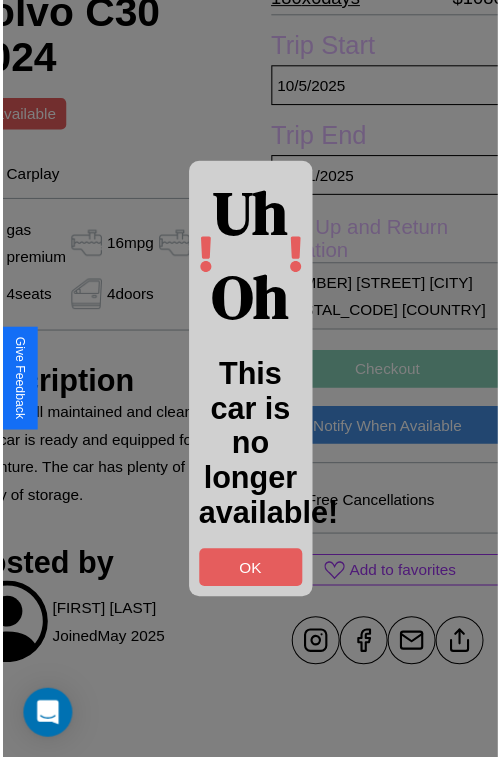 scroll, scrollTop: 446, scrollLeft: 107, axis: both 